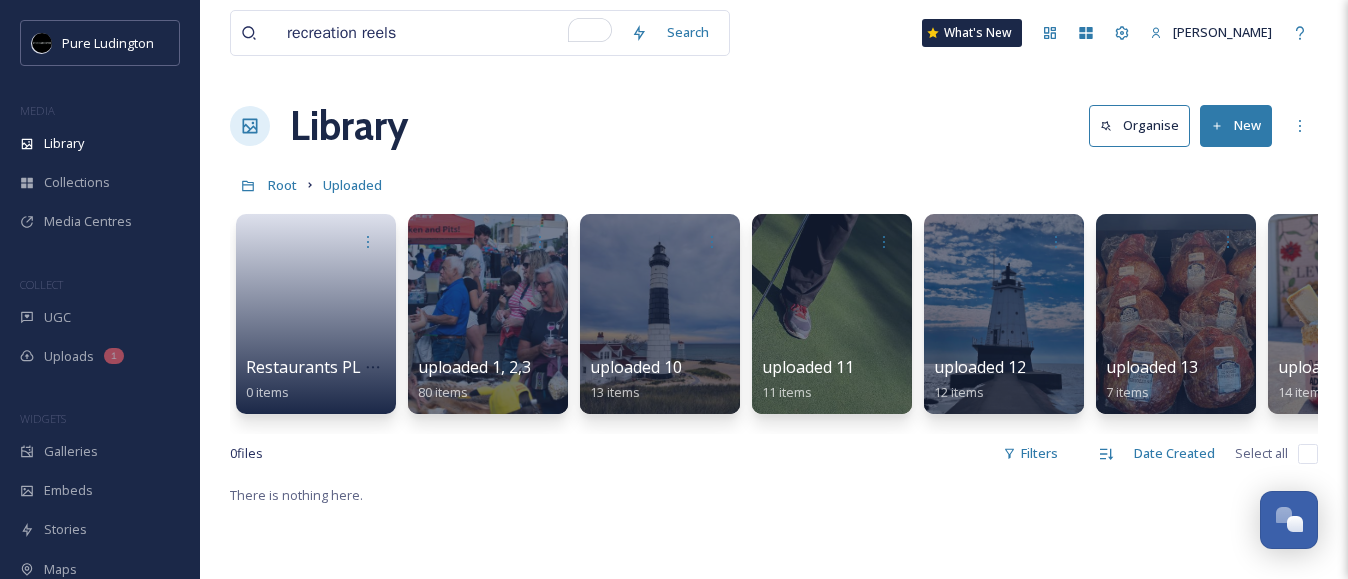 scroll, scrollTop: 0, scrollLeft: 0, axis: both 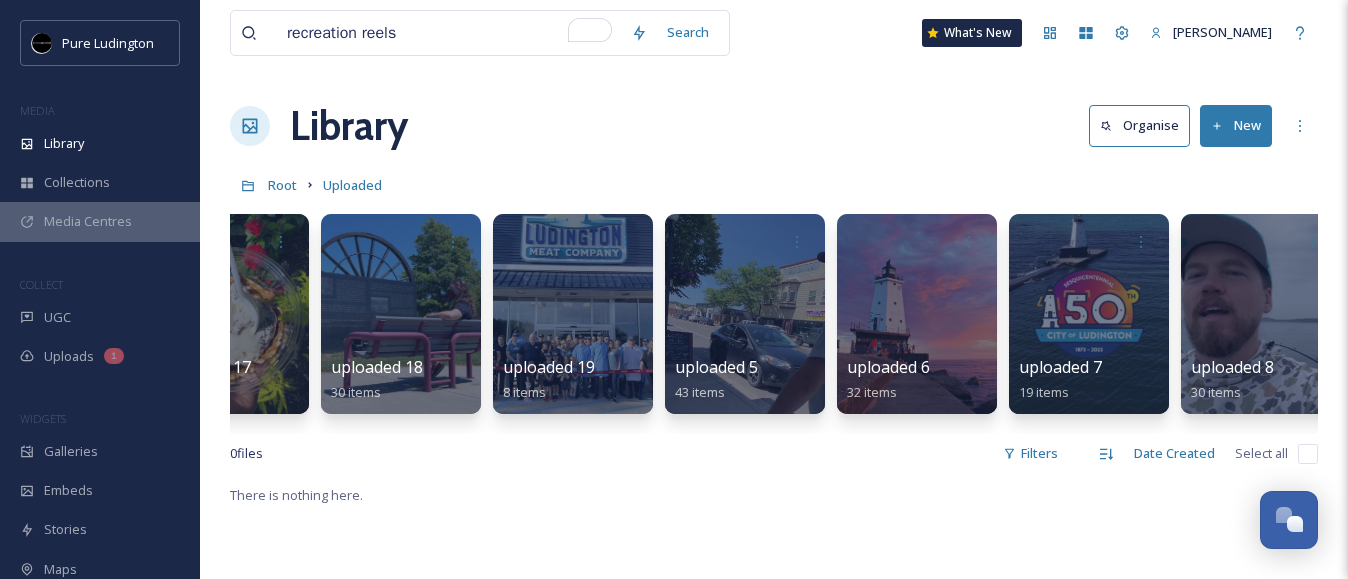 click on "Media Centres" at bounding box center [88, 221] 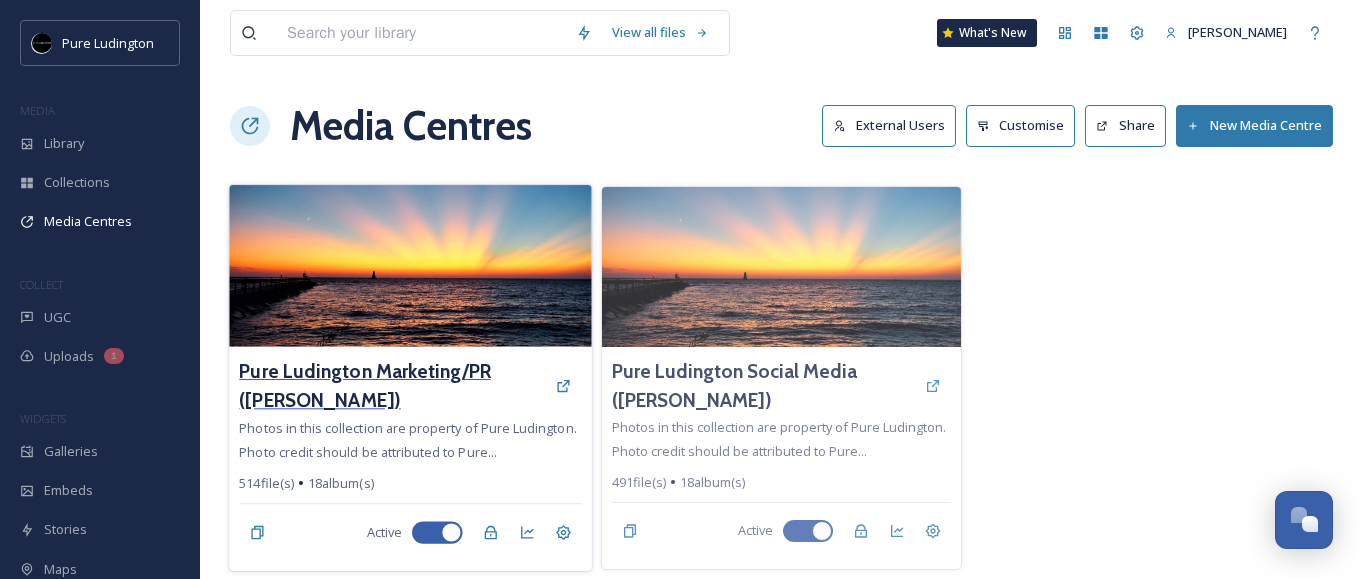 click on "Pure Ludington Marketing/PR ([PERSON_NAME])" at bounding box center (392, 386) 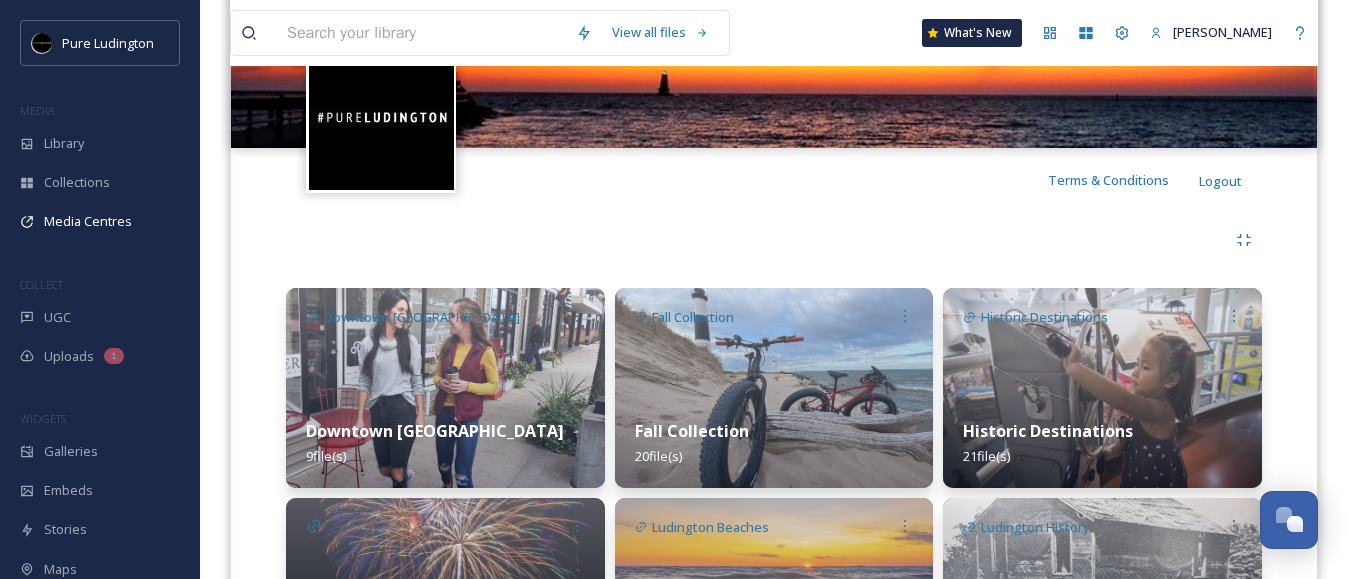 scroll, scrollTop: 445, scrollLeft: 0, axis: vertical 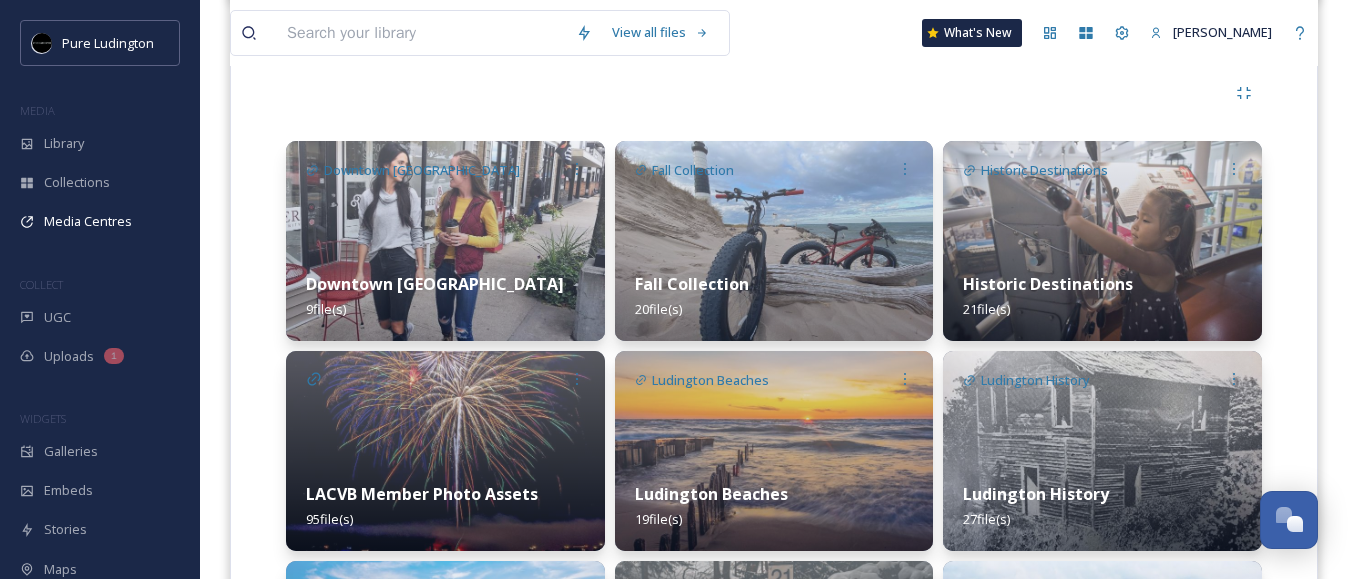 click at bounding box center [774, 241] 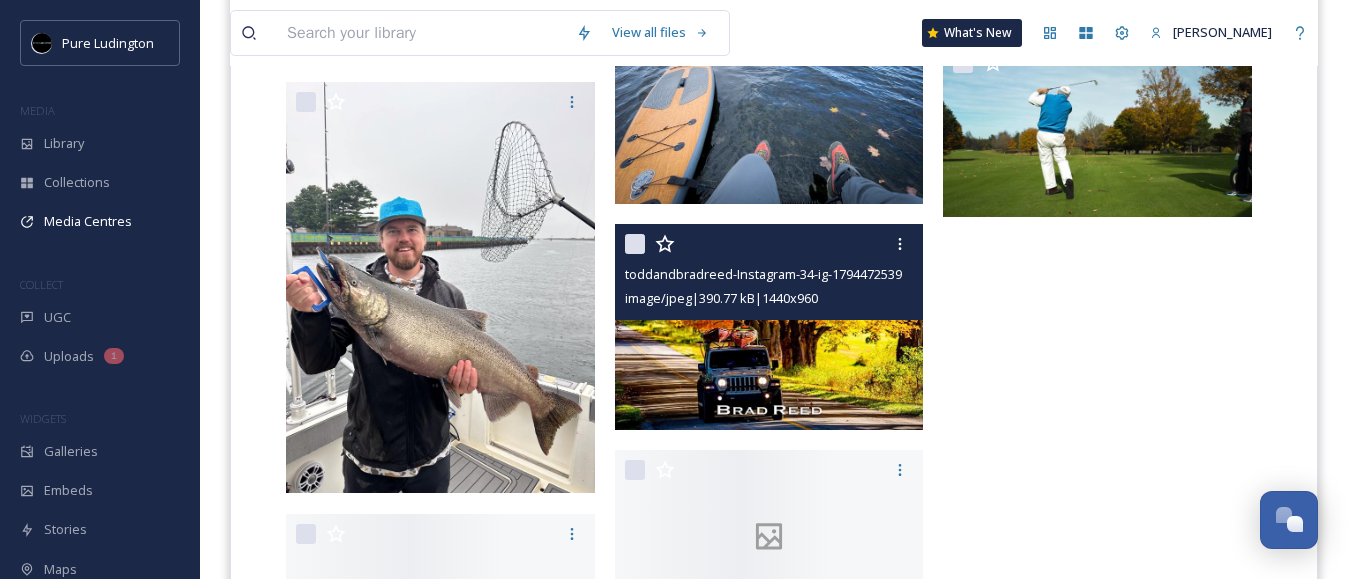 scroll, scrollTop: 1941, scrollLeft: 0, axis: vertical 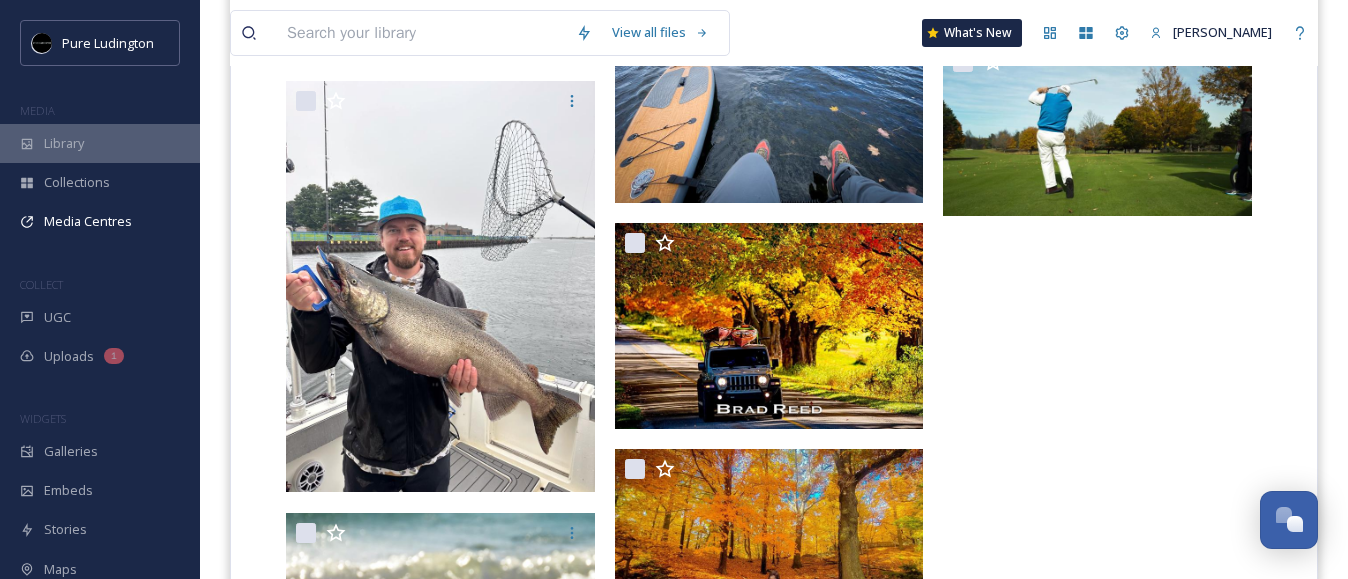 click on "Library" at bounding box center [64, 143] 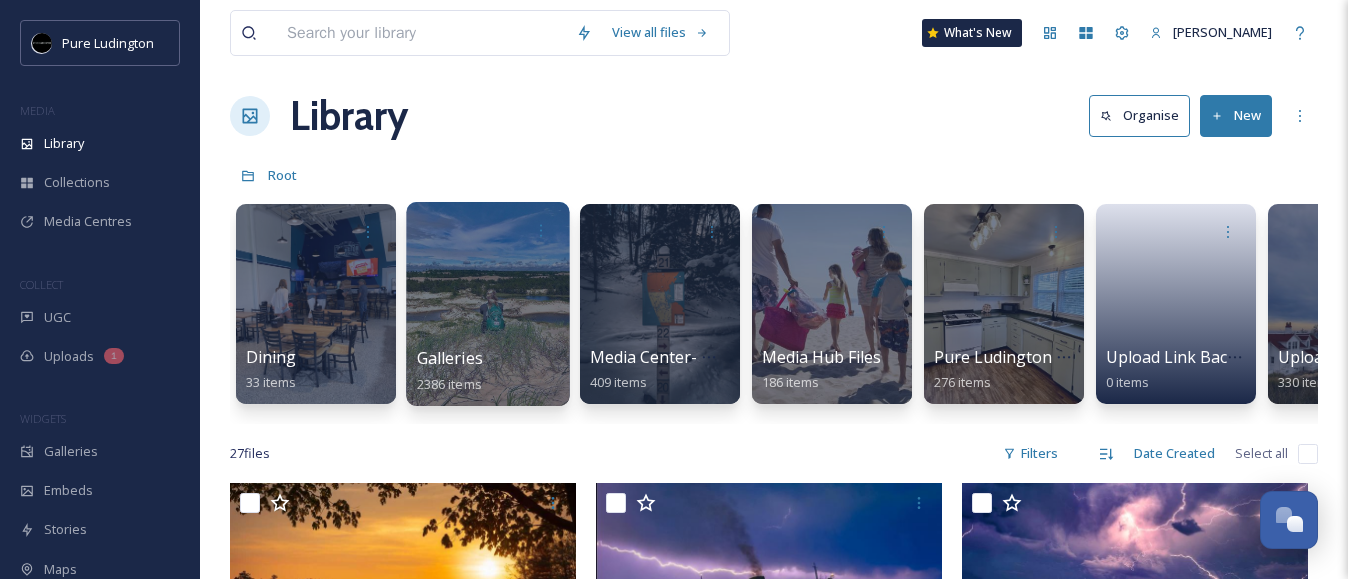 scroll, scrollTop: 52, scrollLeft: 0, axis: vertical 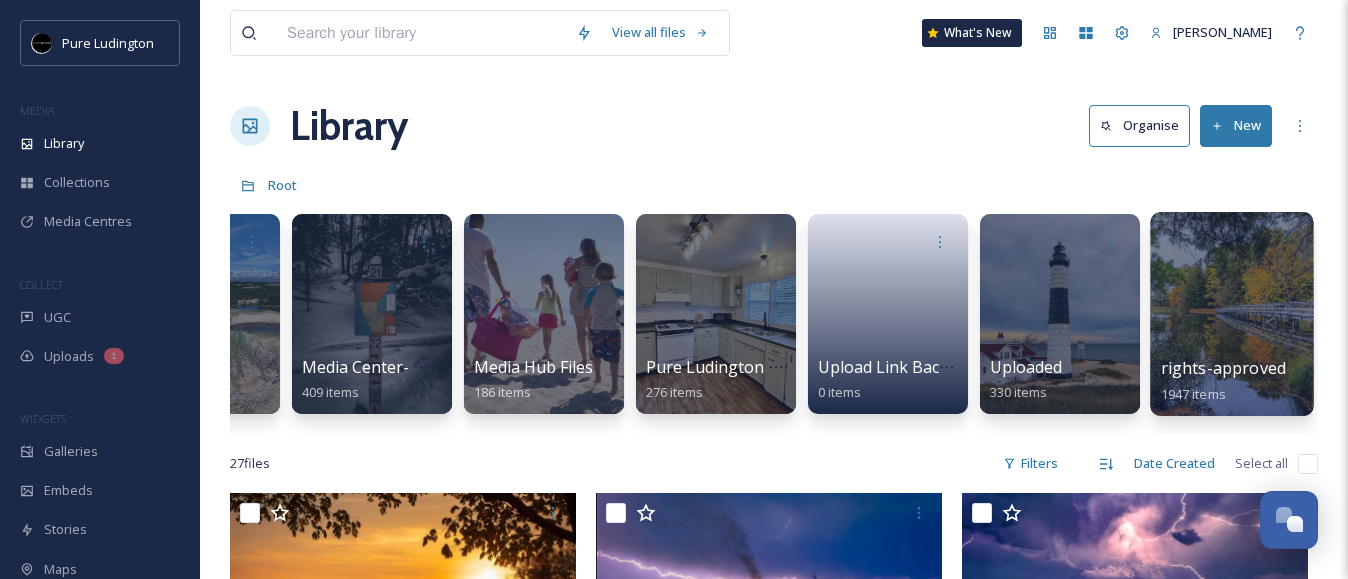click at bounding box center [1231, 314] 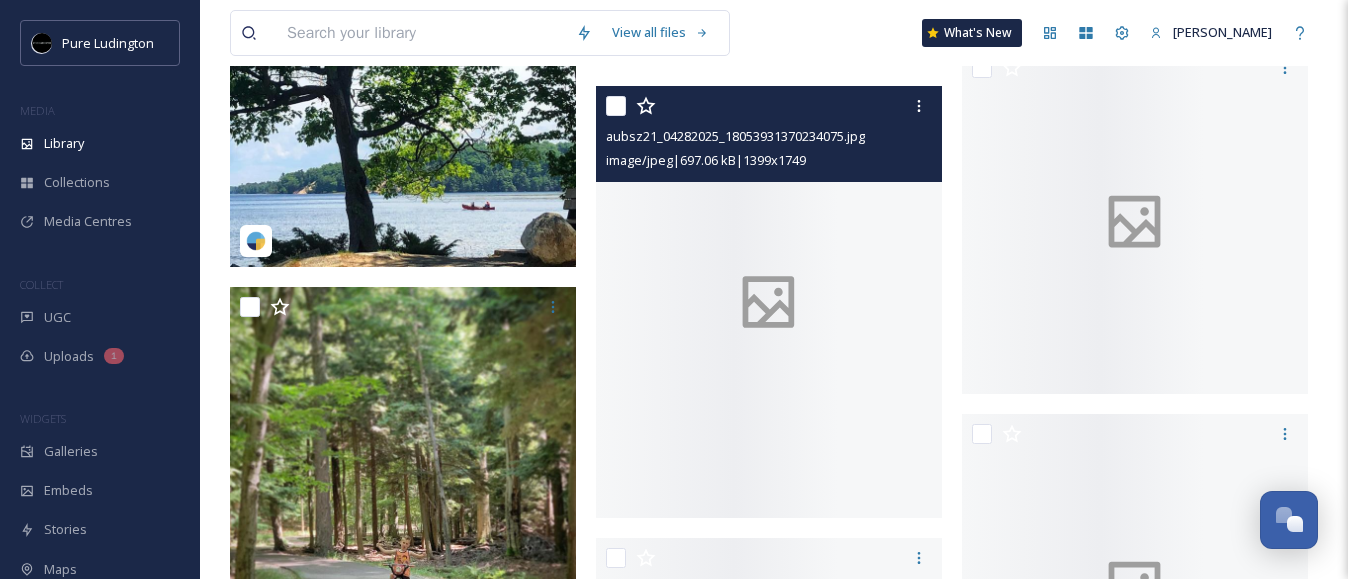 scroll, scrollTop: 3835, scrollLeft: 0, axis: vertical 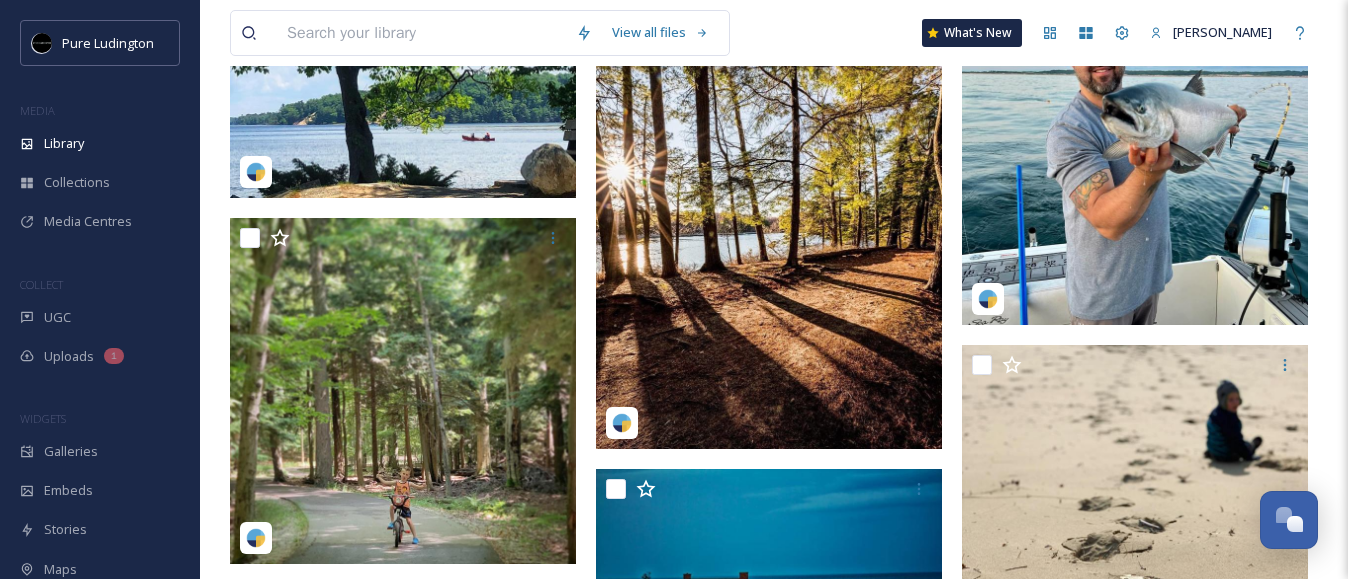 click at bounding box center (421, 33) 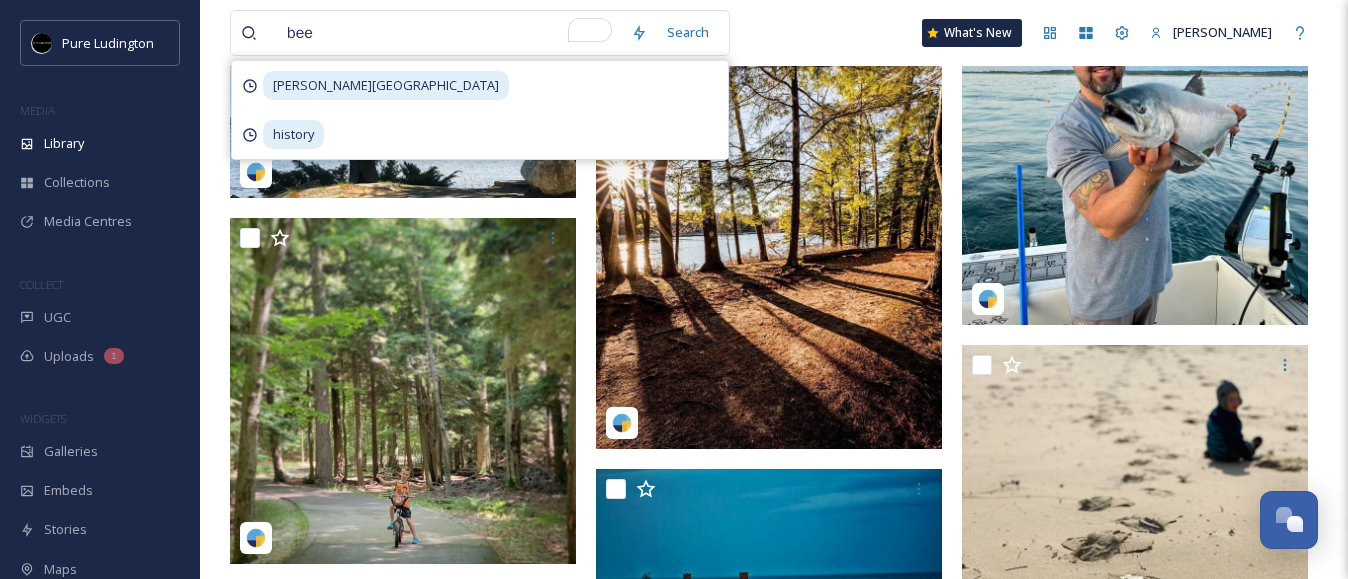 type on "beer" 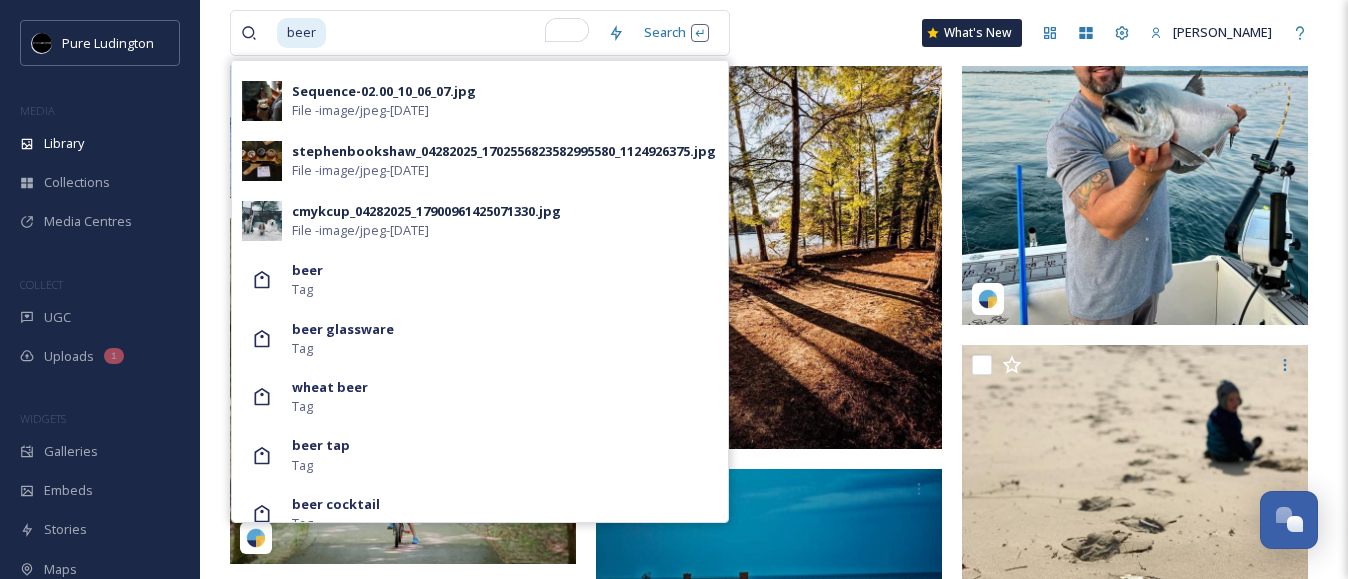scroll, scrollTop: 1172, scrollLeft: 0, axis: vertical 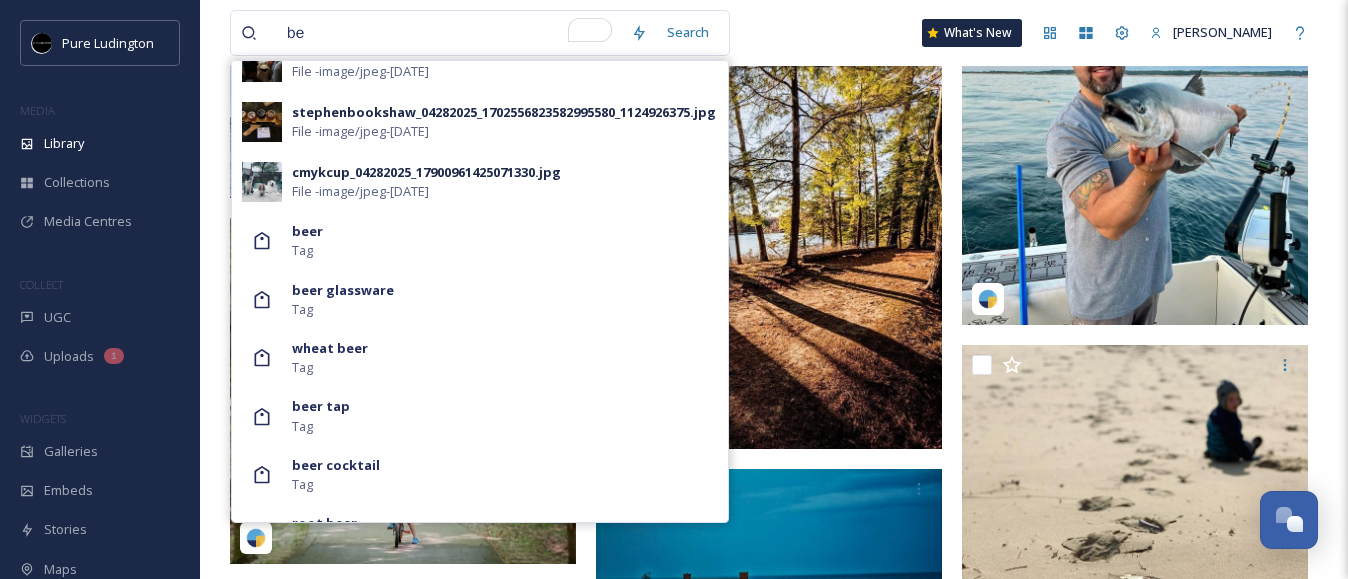 type on "b" 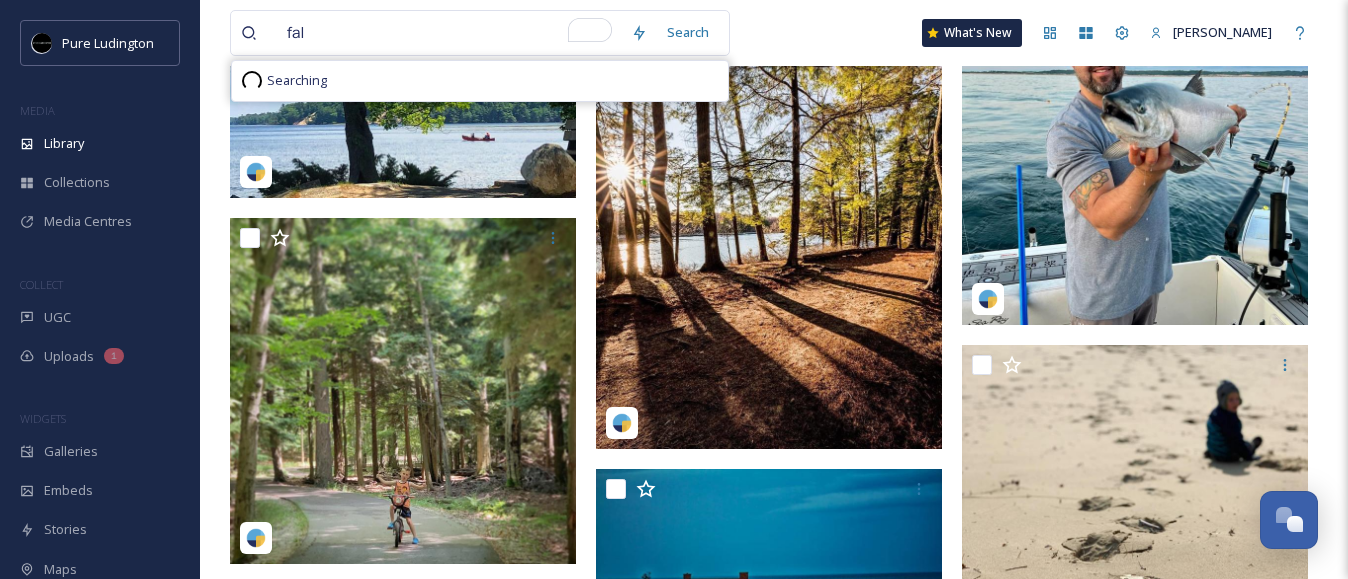 type on "fall" 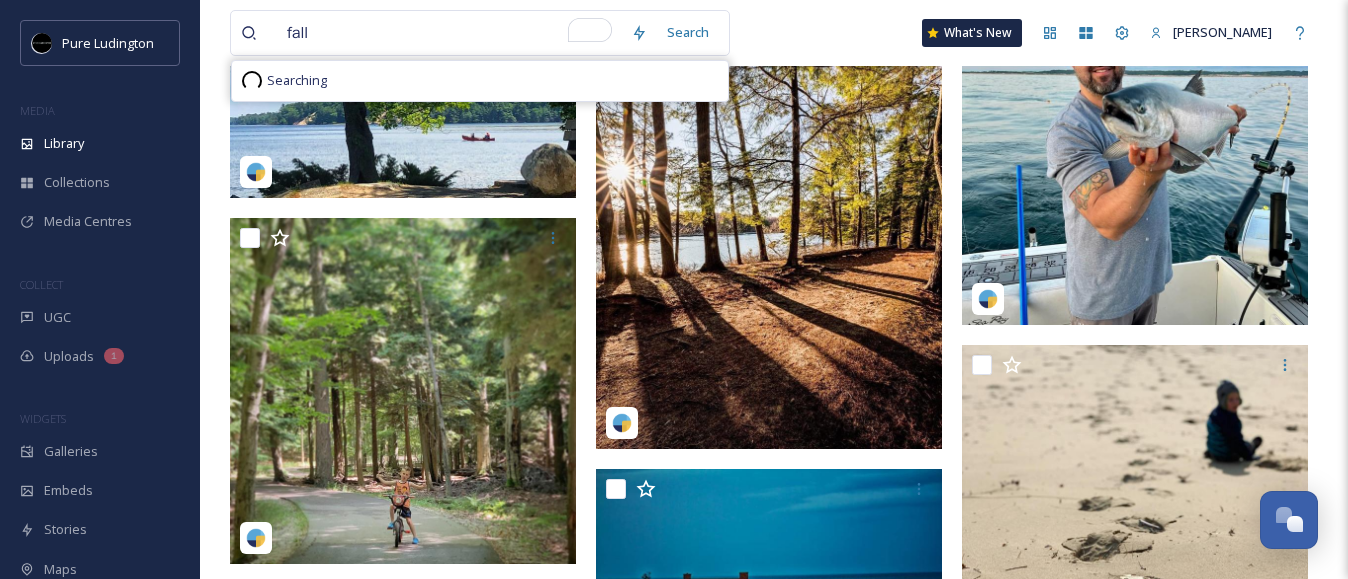 type 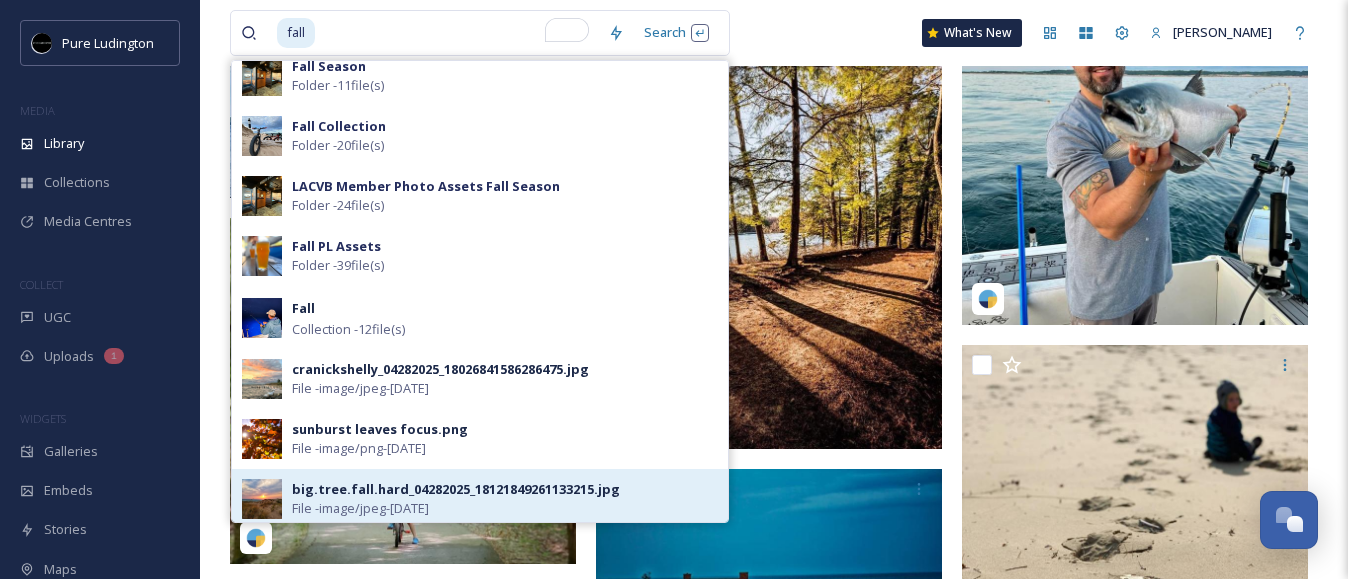scroll, scrollTop: 0, scrollLeft: 0, axis: both 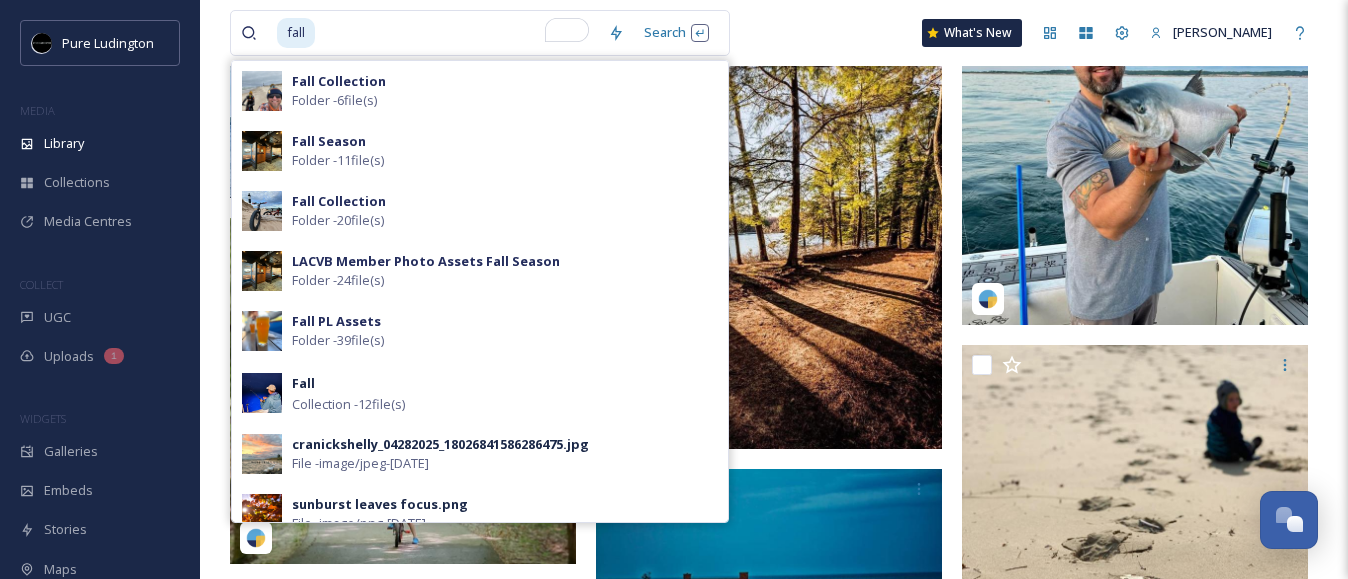 click on "fall Search Fall Collection Folder  -  6  file(s) Fall Season Folder  -  11  file(s) Fall Collection Folder  -  20  file(s) LACVB Member Photo Assets Fall Season Folder  -  24  file(s) Fall PL Assets Folder  -  39  file(s) Fall Collection -  12  file(s) cranickshelly_04282025_18026841586286475.jpg File -  image/jpeg  -  [DATE] sunburst leaves focus.png File -  image/png  -  [DATE] big.tree.fall.hard_04282025_18121849261133215.jpg File -  image/jpeg  -  [DATE] jake_jay_04282025_17920189960482028.jpg File -  image/jpeg  -  [DATE] reese_clark231_04282025_17886397267704346.jpg File -  image/jpeg  -  [DATE] 8W9A6642.jpg File -  image/jpeg  -  [DATE] tarabraman_04282025_17874403042922338.jpg File -  image/jpeg  -  [DATE] 8W9A6630.jpg File -  image/jpeg  -  [DATE] gr8lk5_shell_04282025_17980979953656487.jpg File -  image/jpeg  -  [DATE] mostly_[US_STATE]__04282025_17983266583644235.jpg File -  image/jpeg  -  [DATE] pixelsandtales__04282025_18163491535061843.jpg File -" at bounding box center (774, 33) 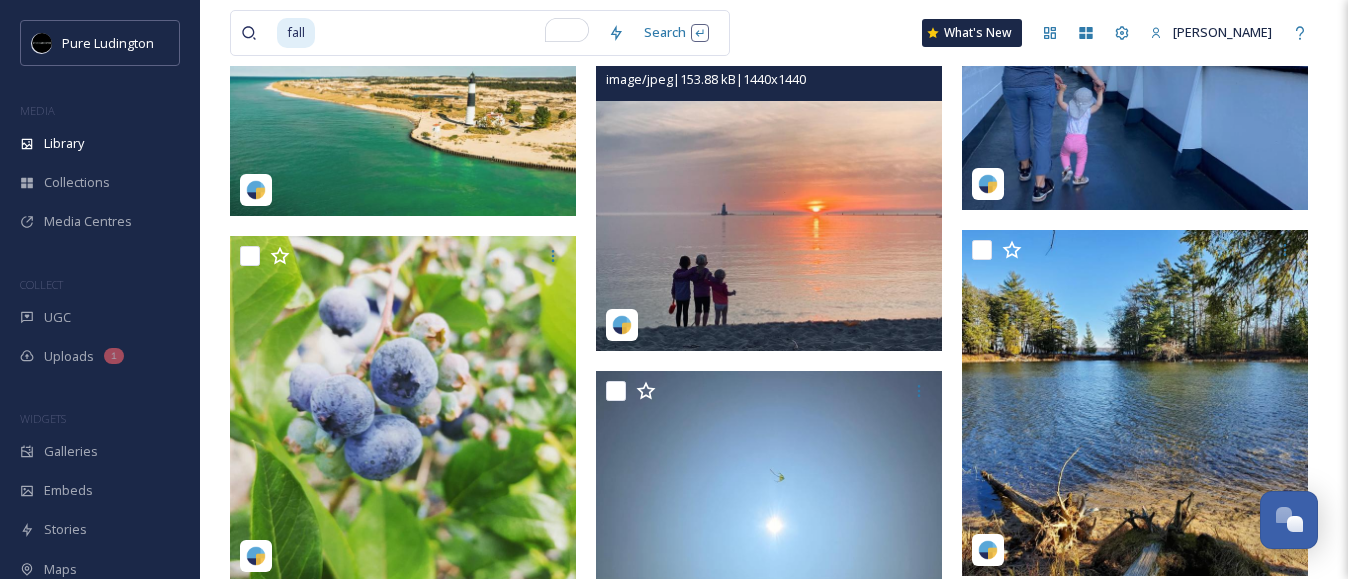 scroll, scrollTop: 51715, scrollLeft: 0, axis: vertical 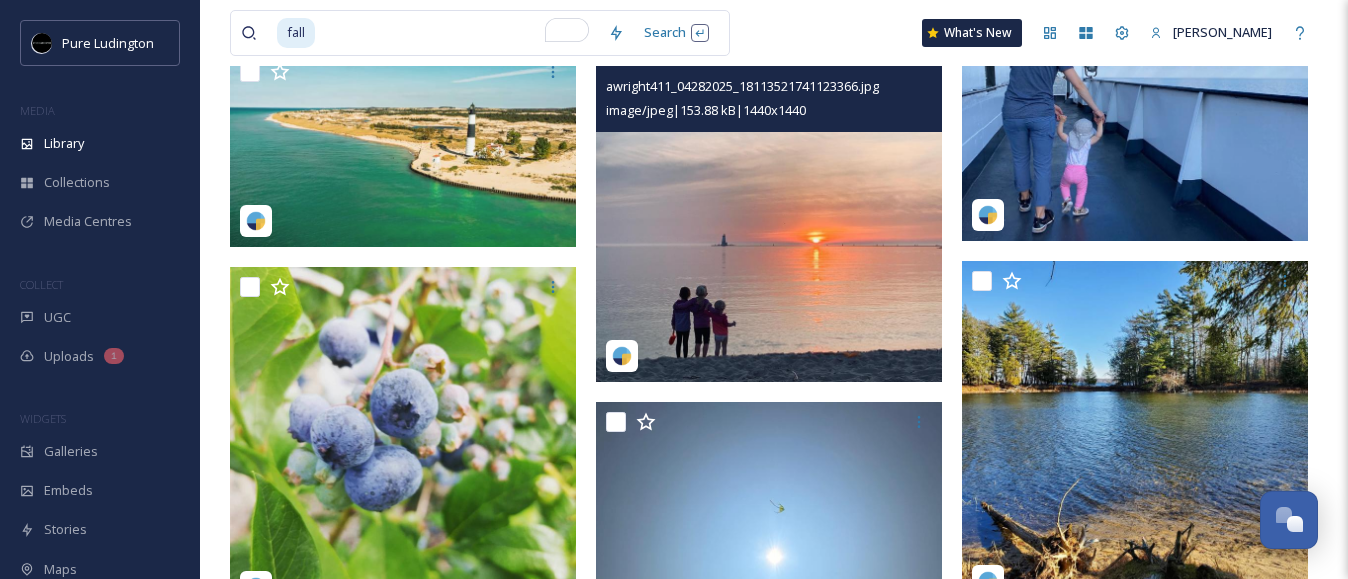 click at bounding box center [769, 209] 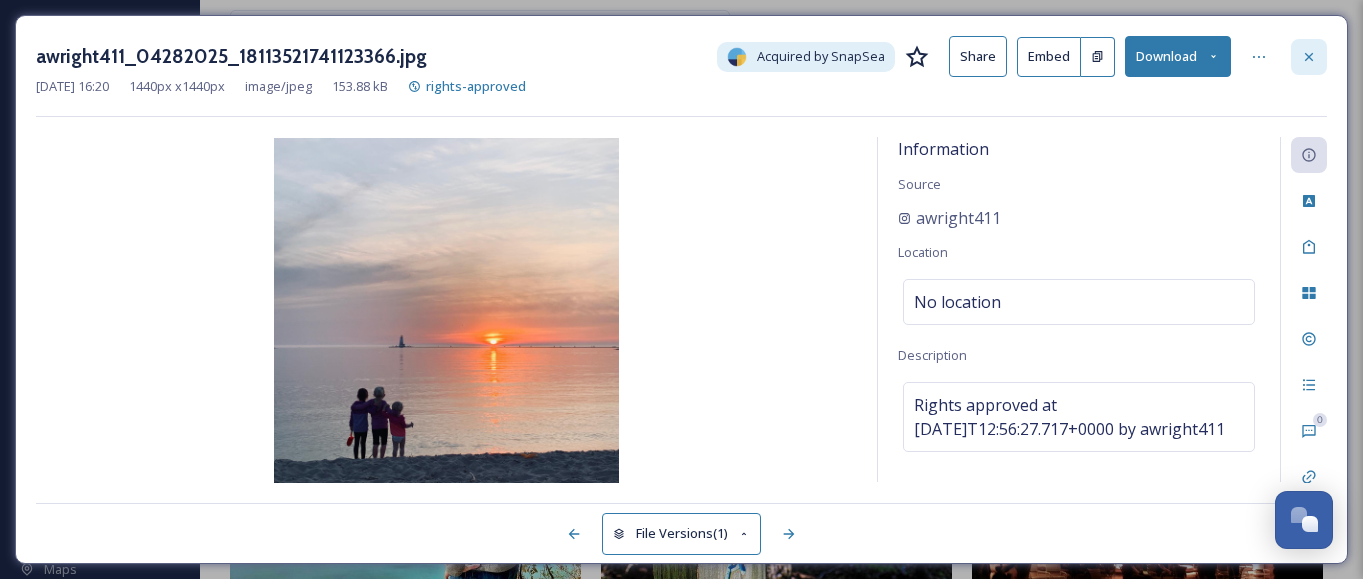 click 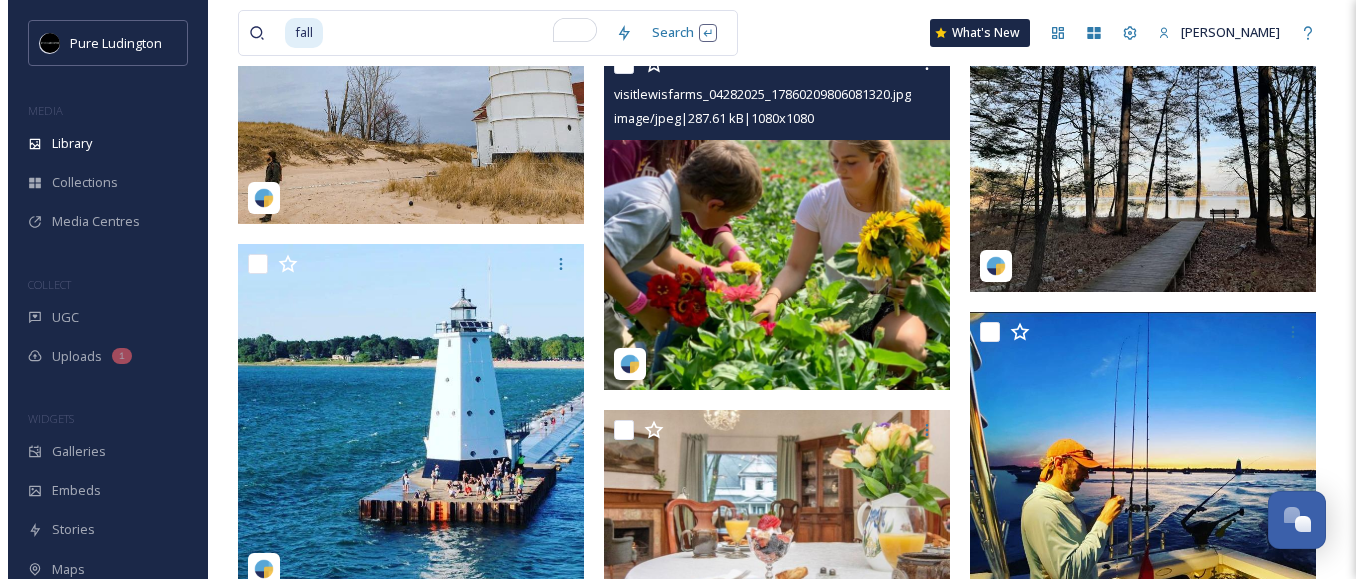 scroll, scrollTop: 60164, scrollLeft: 0, axis: vertical 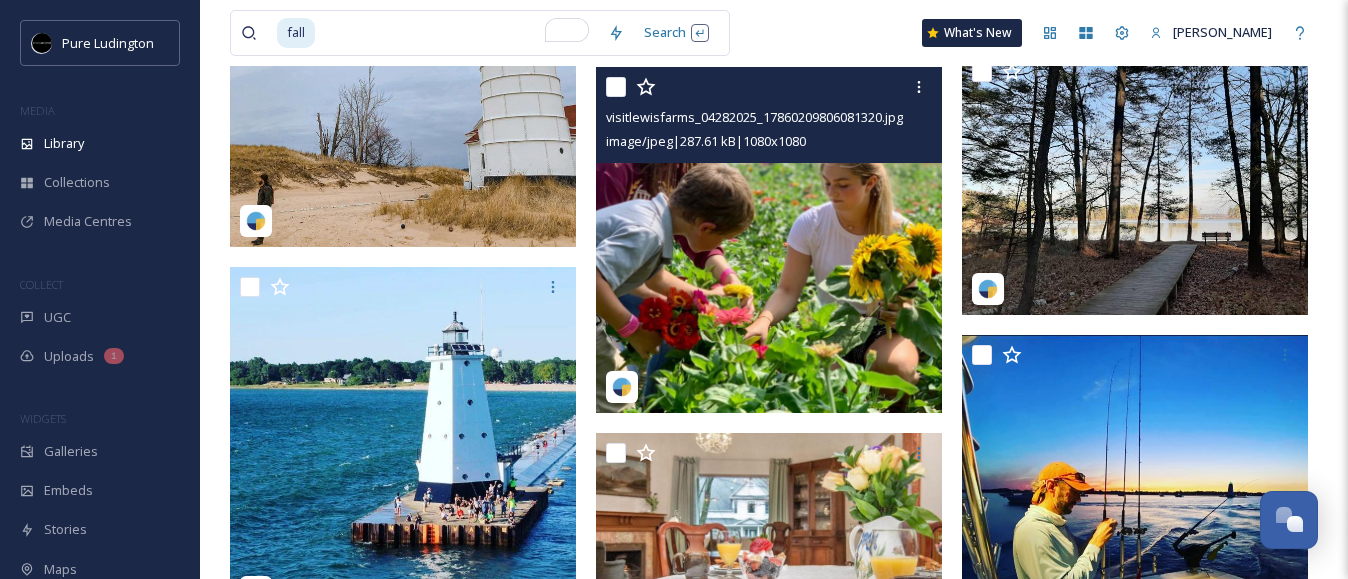 click at bounding box center (769, 240) 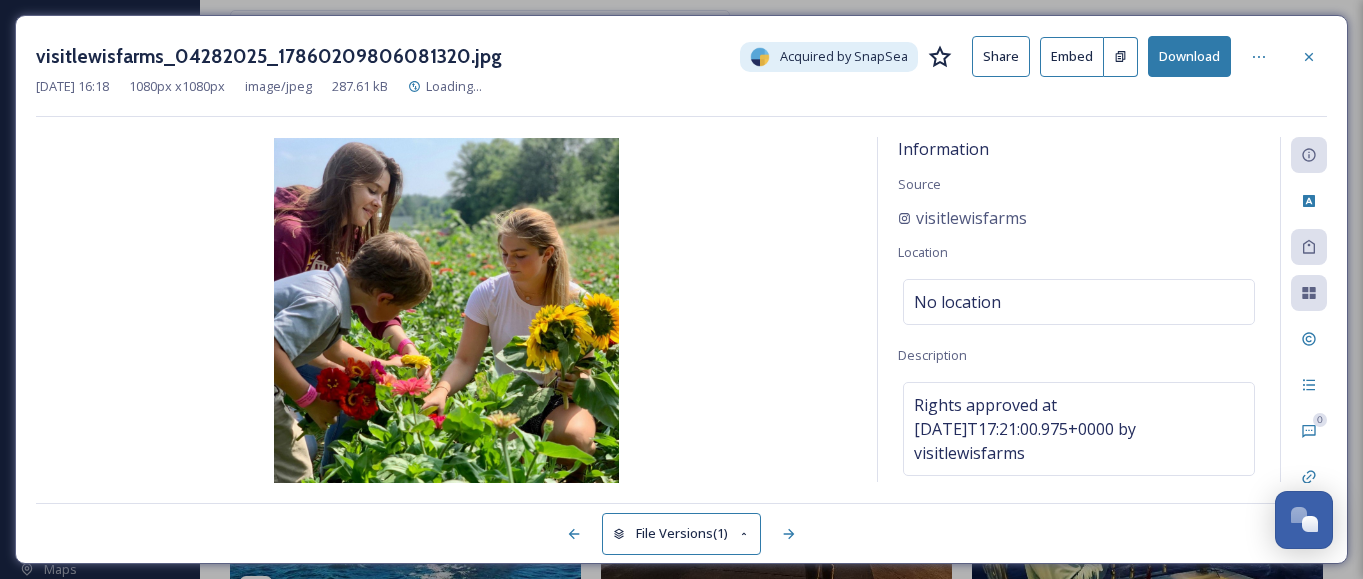 click 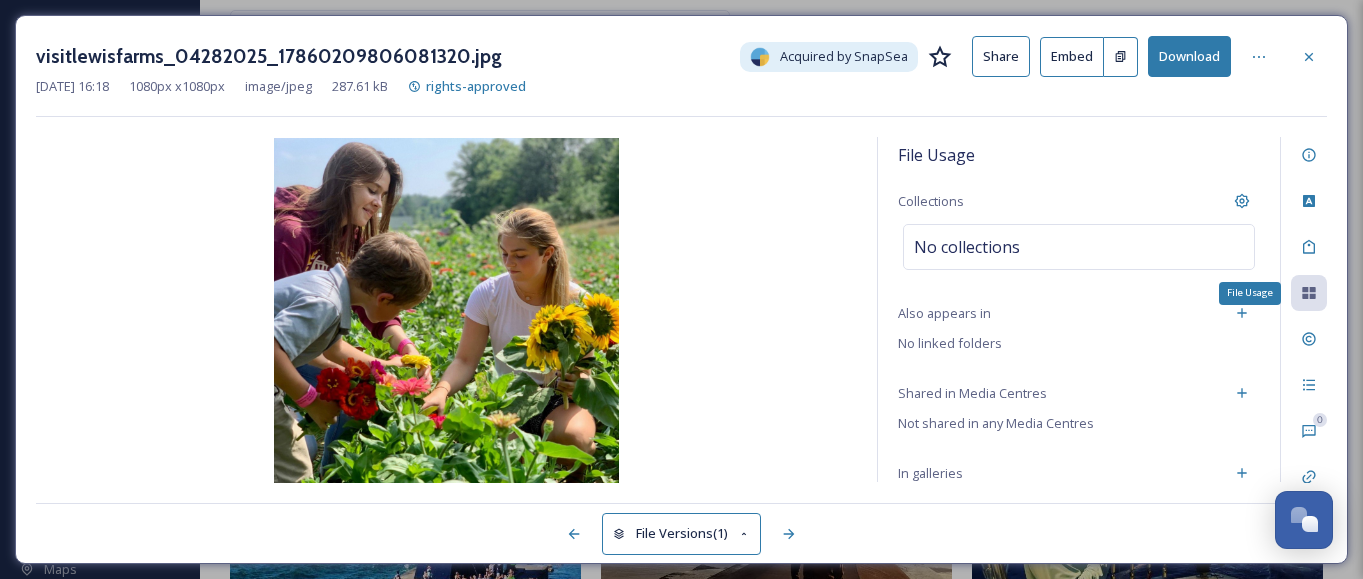 scroll, scrollTop: 60242, scrollLeft: 0, axis: vertical 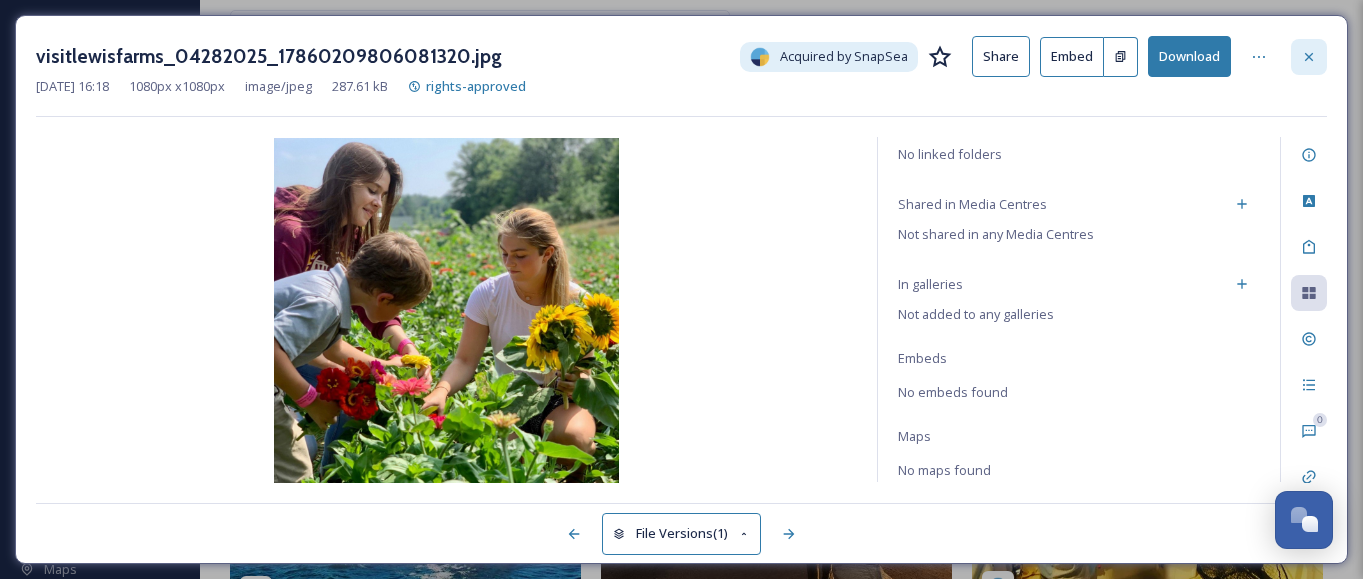 click 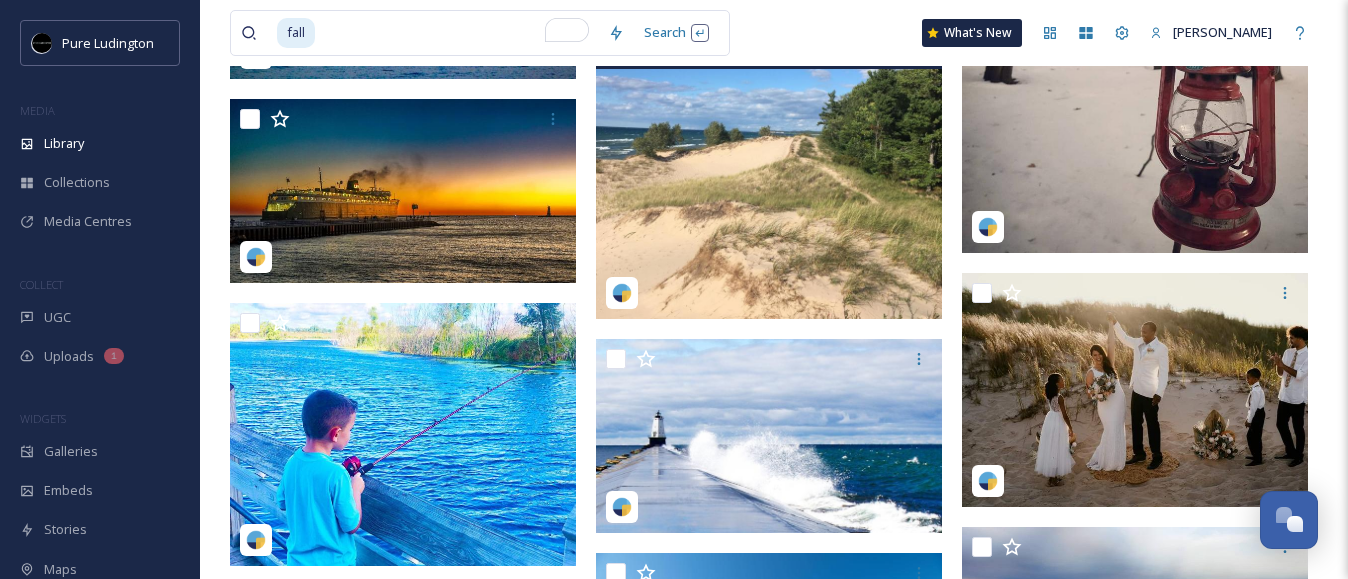 scroll, scrollTop: 103279, scrollLeft: 0, axis: vertical 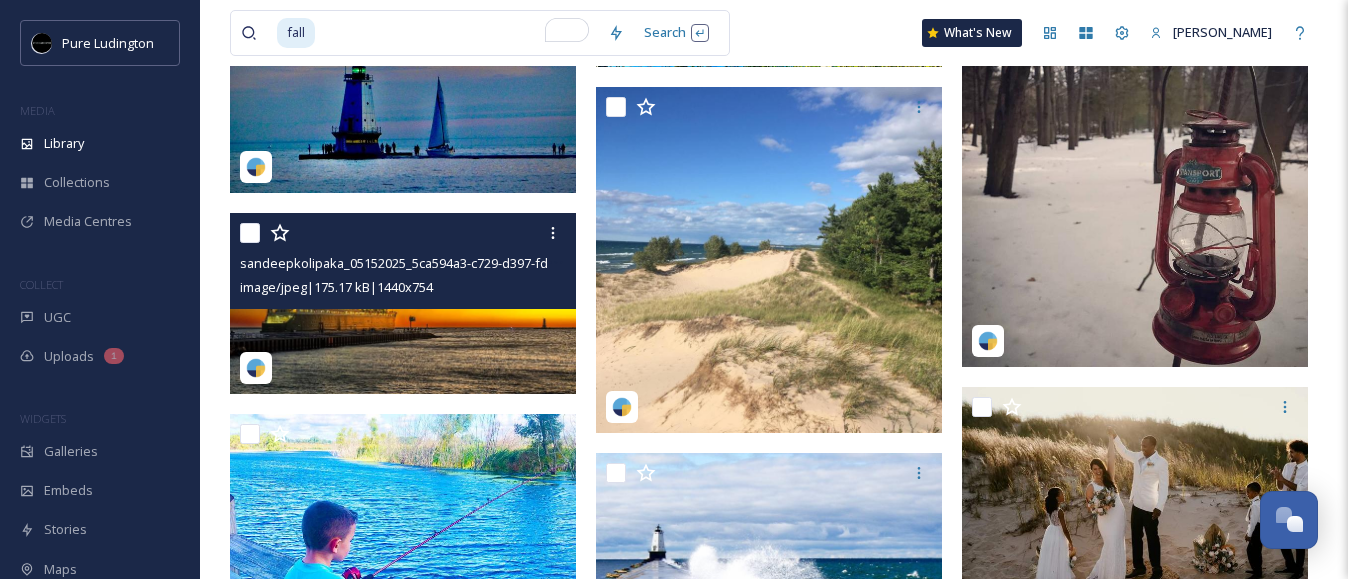 click at bounding box center [403, 303] 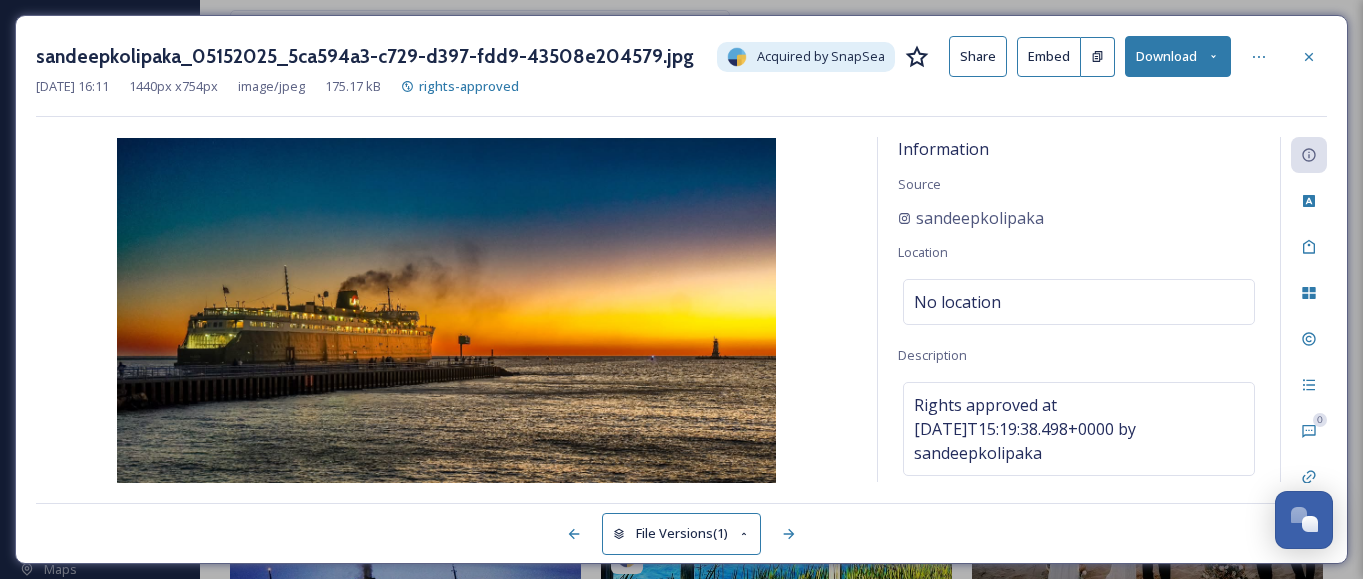 click on "Download" at bounding box center [1178, 56] 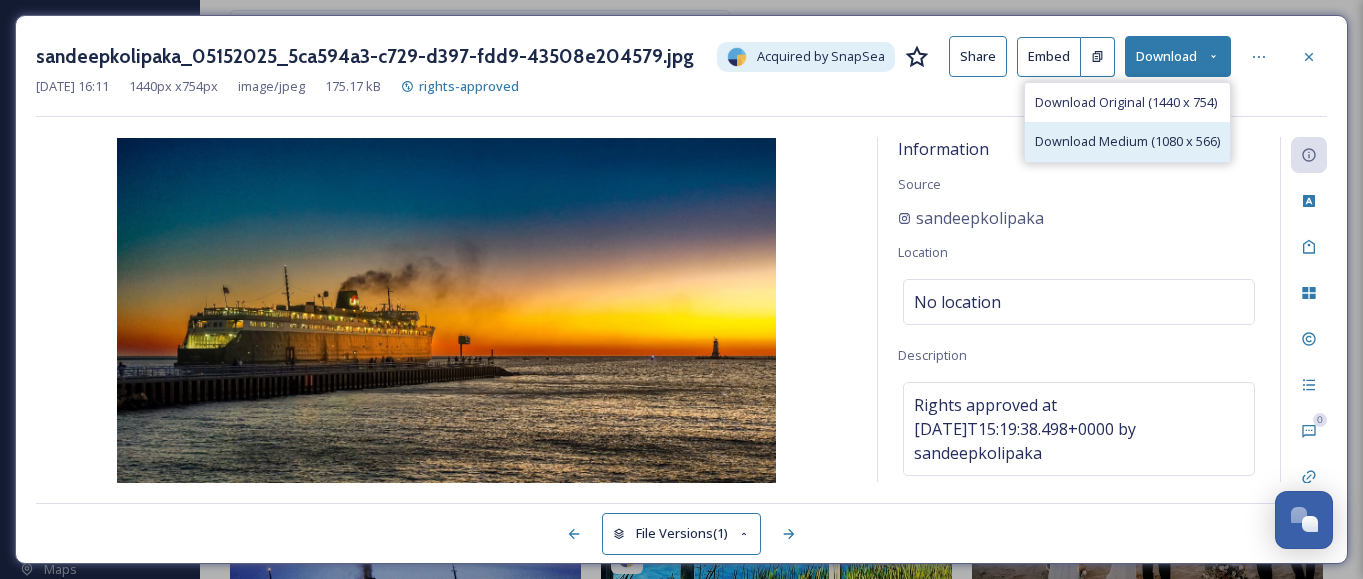 click on "Download Medium (1080 x 566)" at bounding box center (1127, 141) 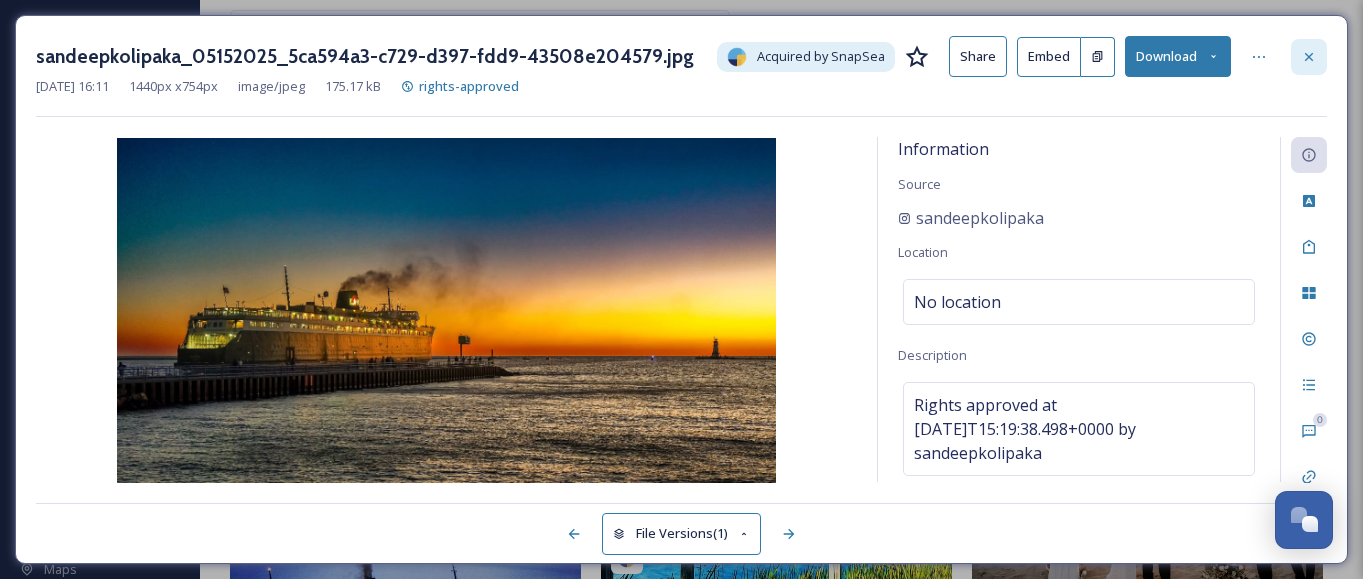 click 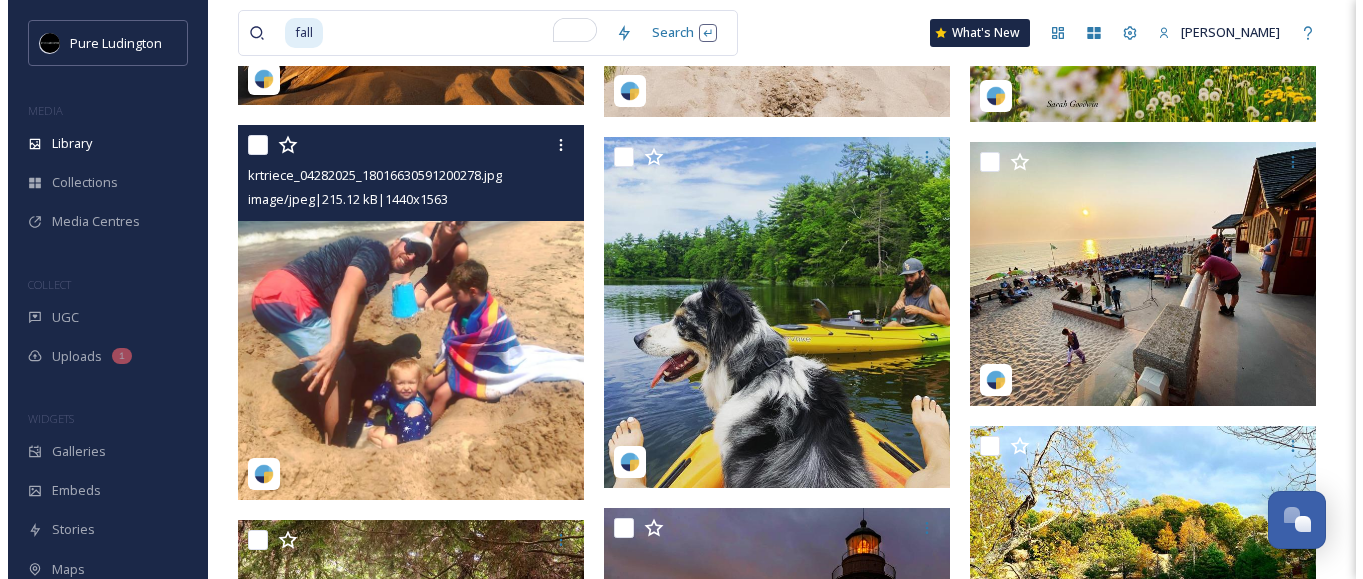 scroll, scrollTop: 124525, scrollLeft: 0, axis: vertical 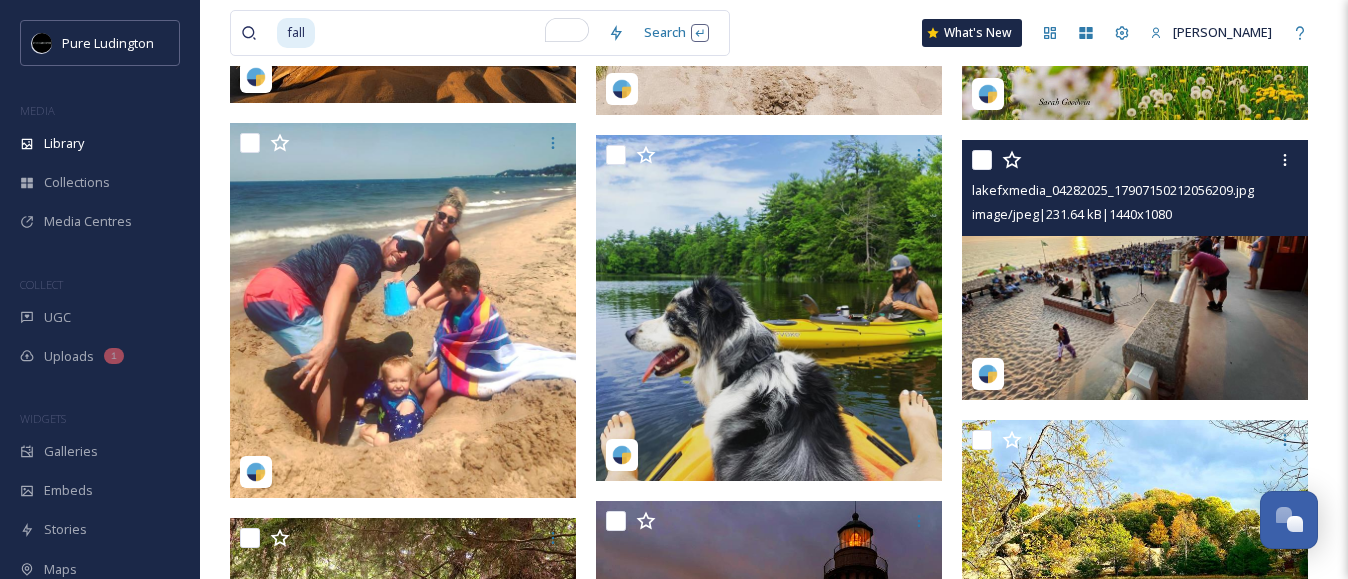 click at bounding box center (1135, 270) 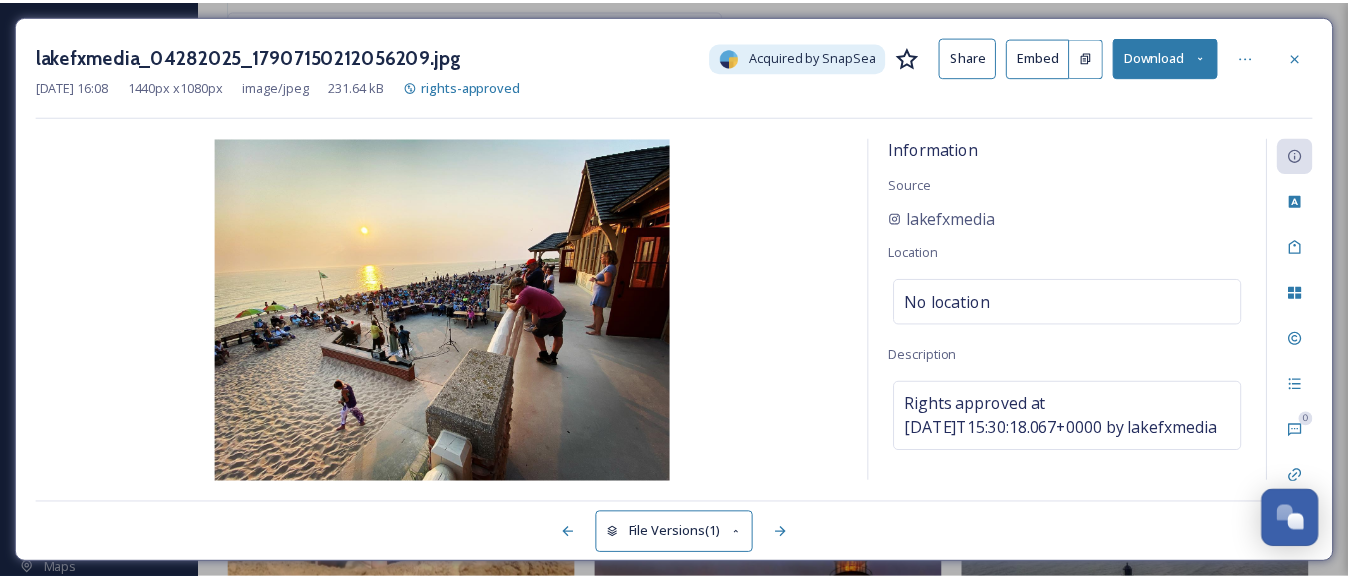 scroll, scrollTop: 124646, scrollLeft: 0, axis: vertical 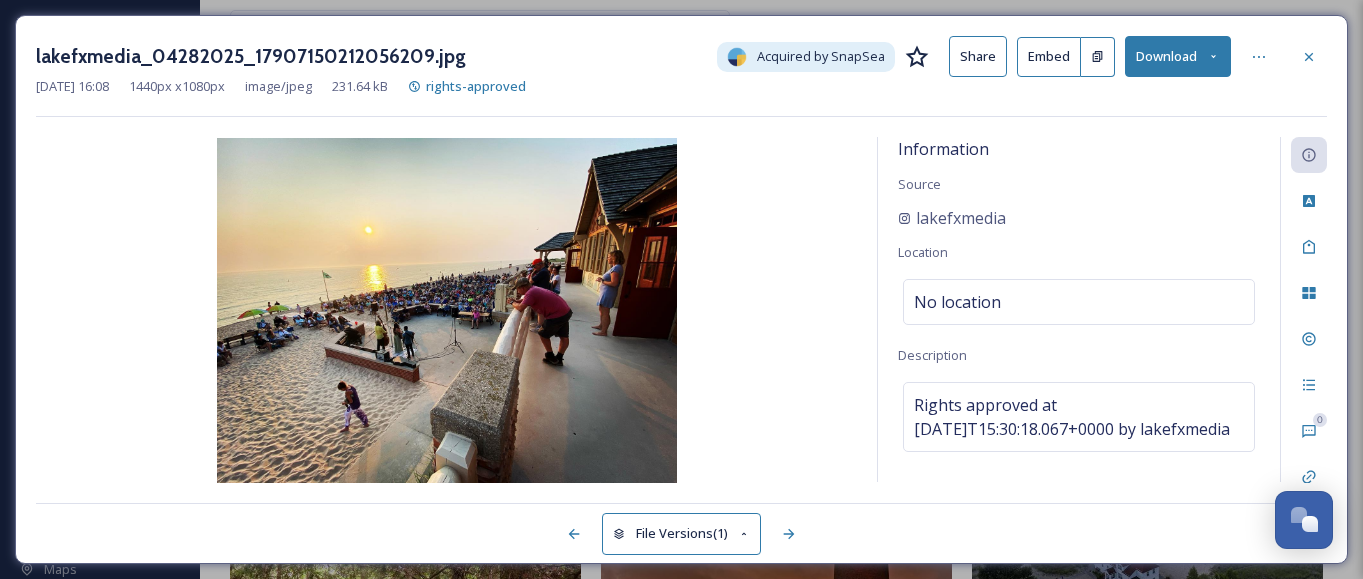 click 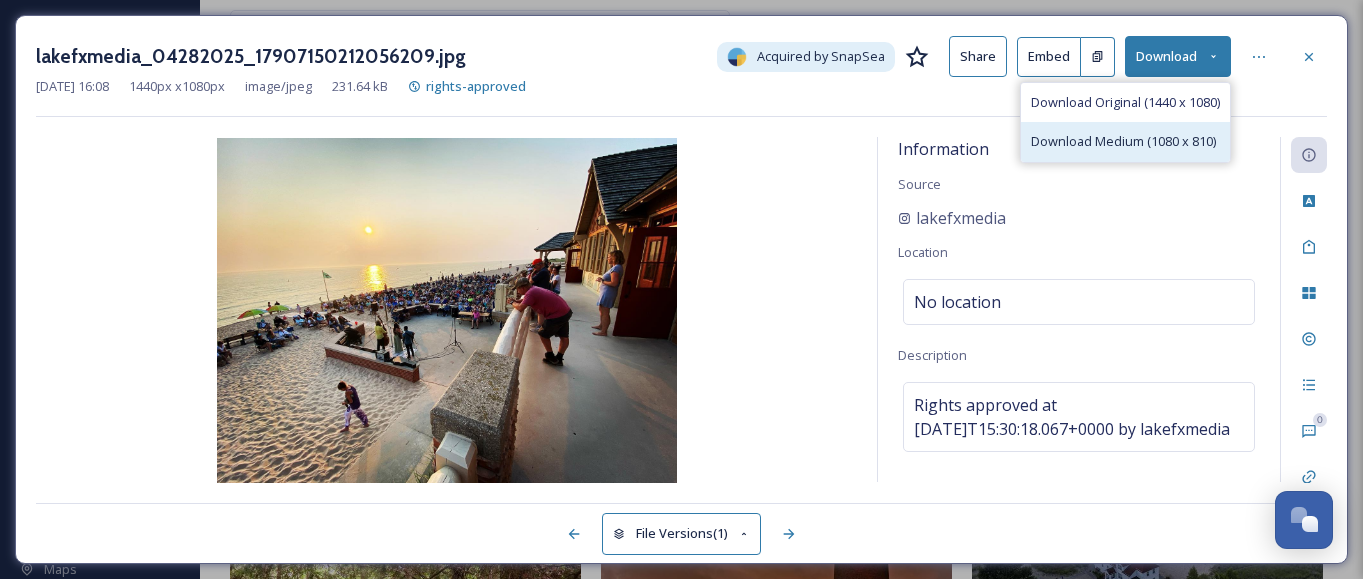 click on "Download Medium (1080 x 810)" at bounding box center (1123, 141) 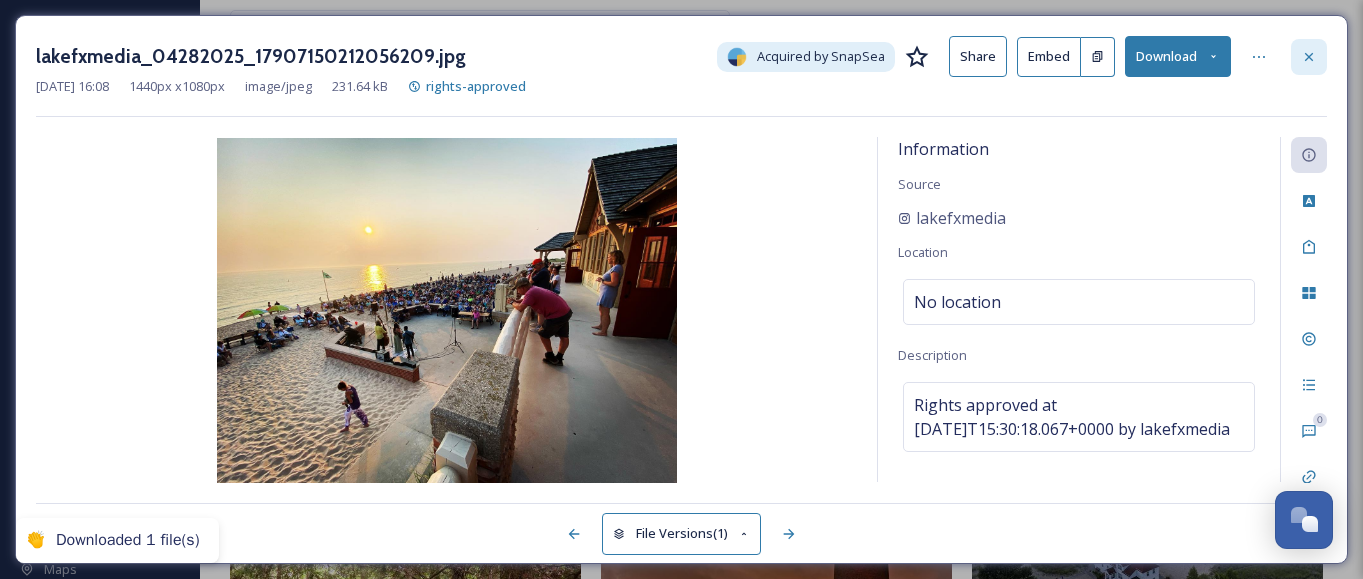 click 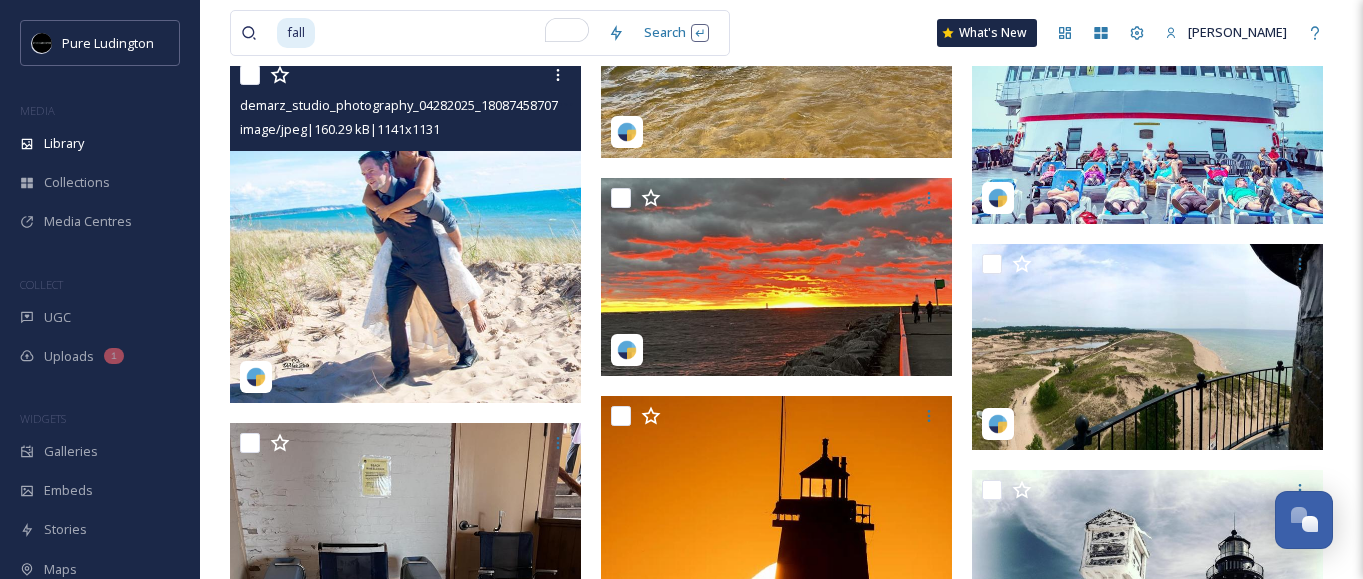 scroll, scrollTop: 134416, scrollLeft: 0, axis: vertical 